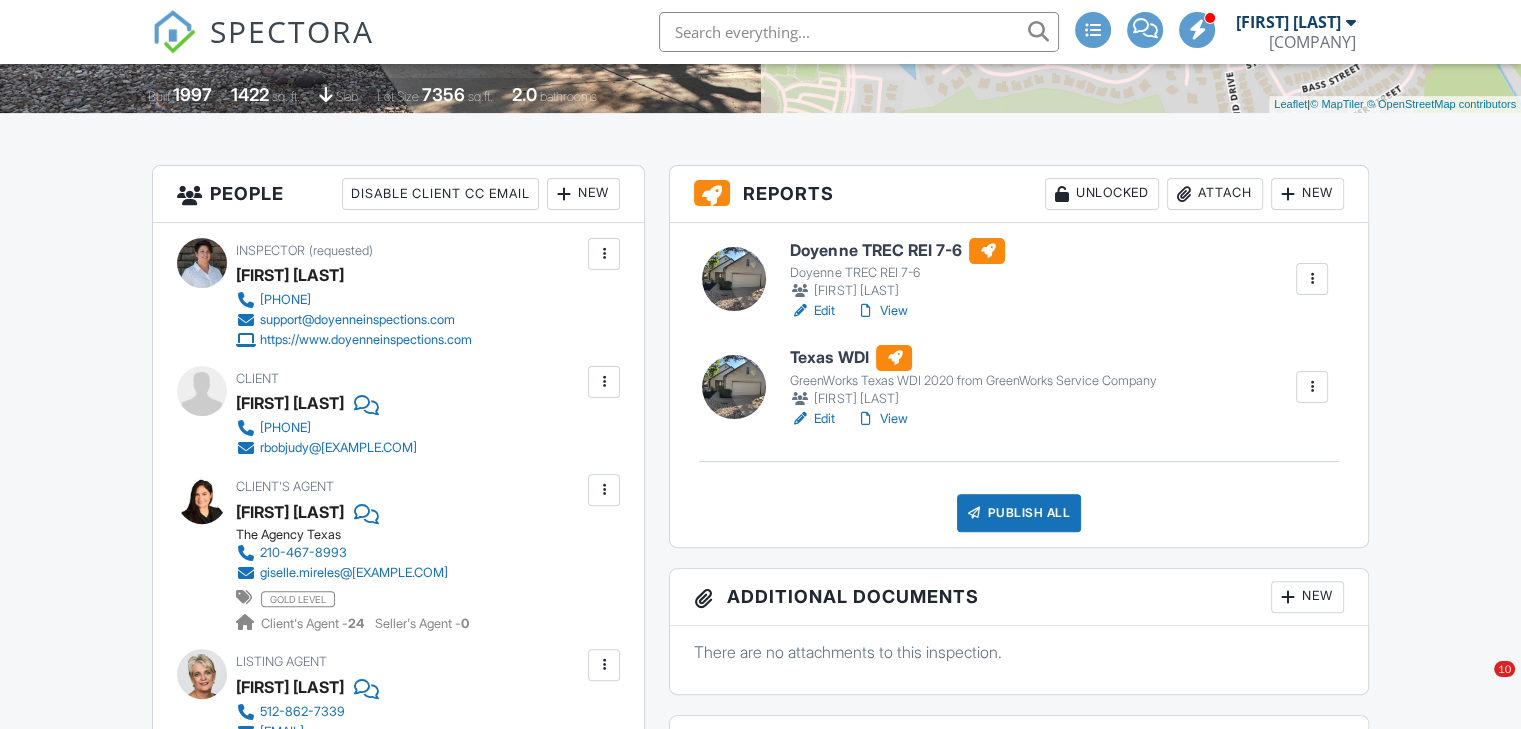 scroll, scrollTop: 483, scrollLeft: 0, axis: vertical 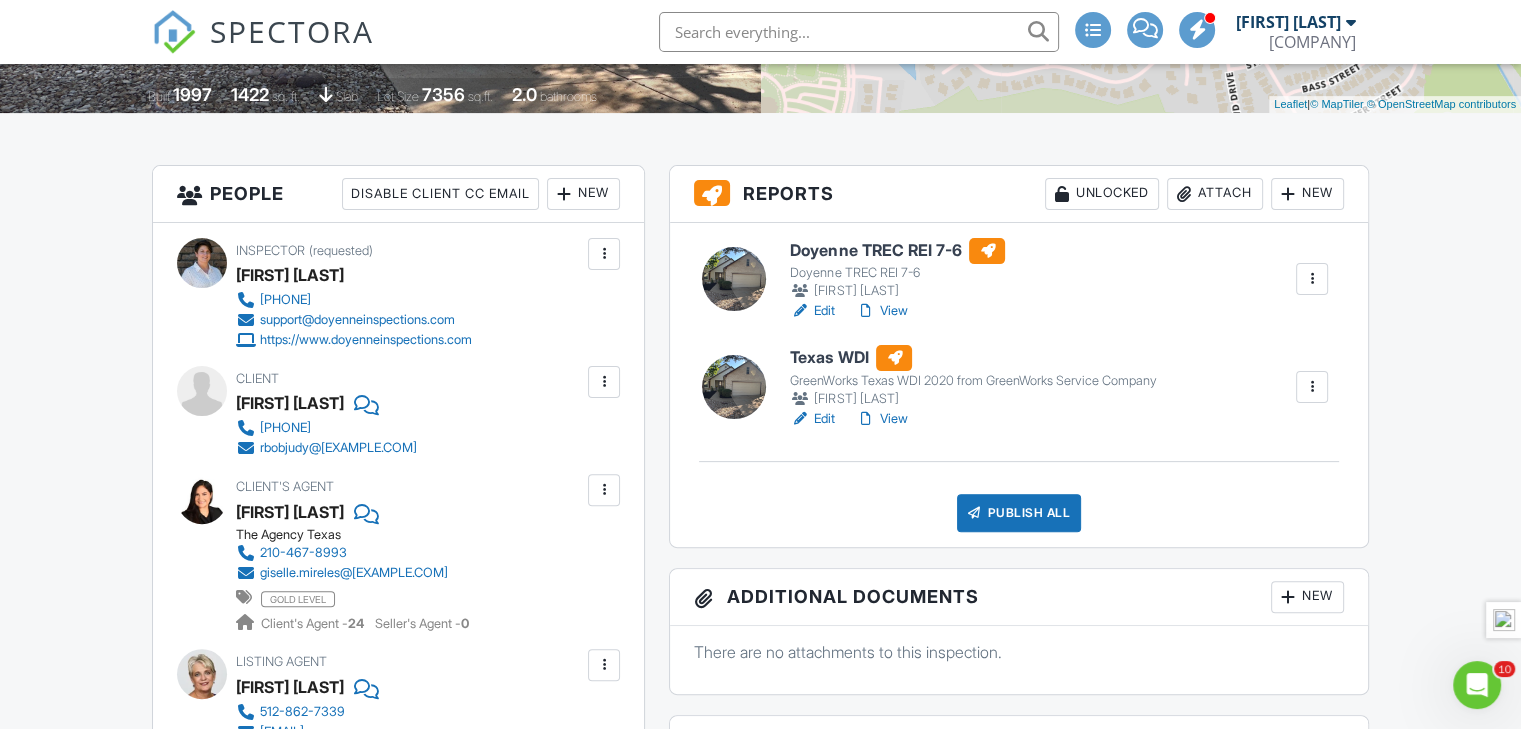 click at bounding box center (1312, 387) 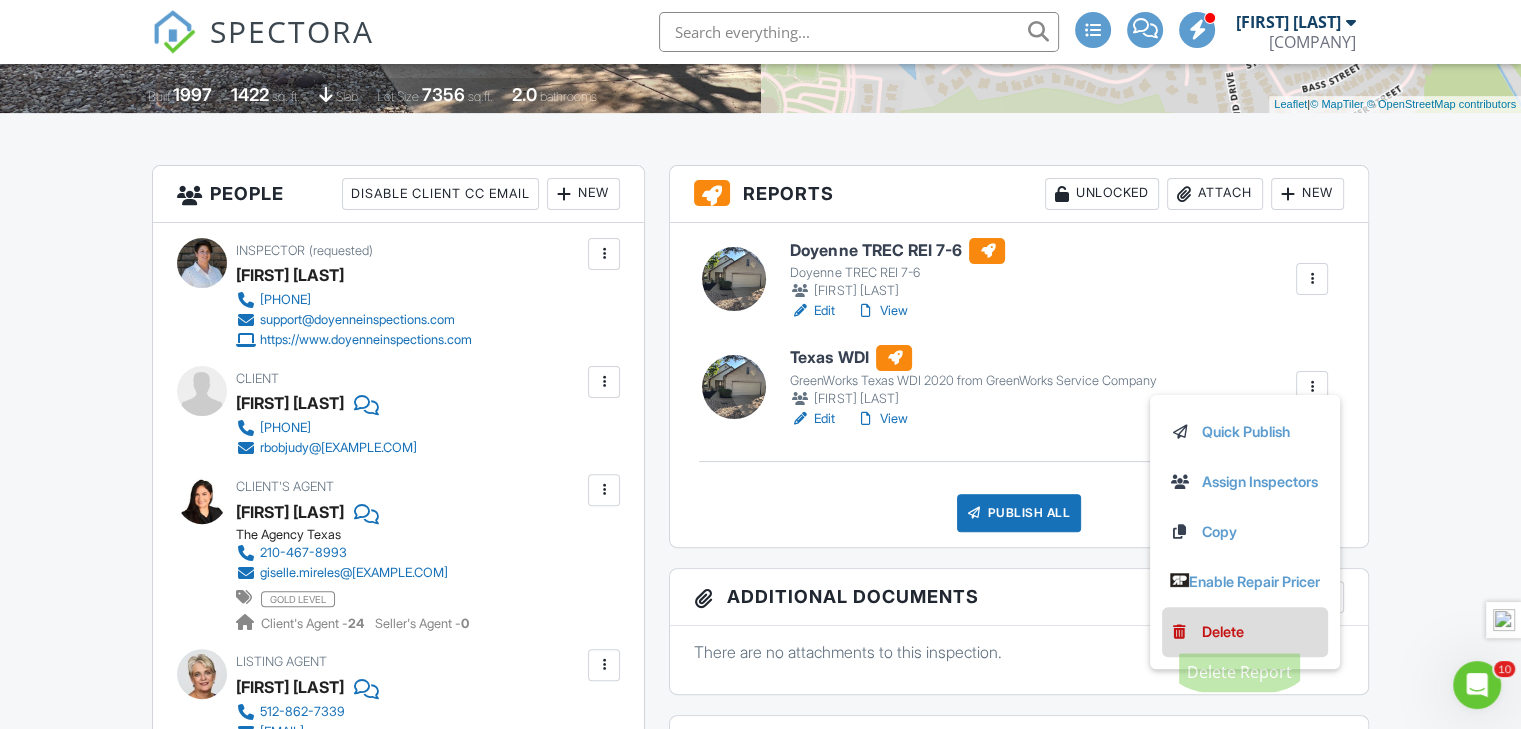 click on "Delete" at bounding box center (1223, 632) 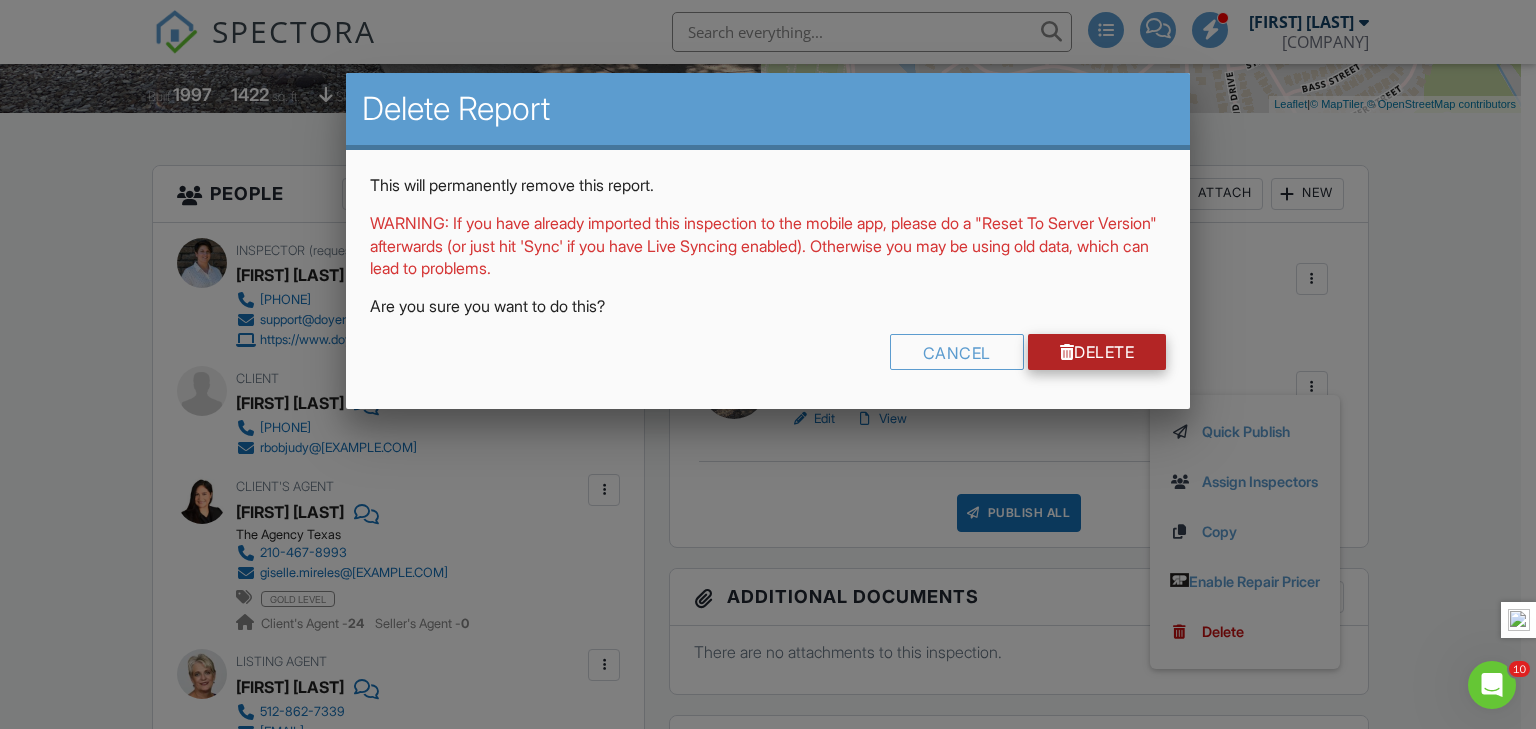 click on "Delete" at bounding box center [1097, 352] 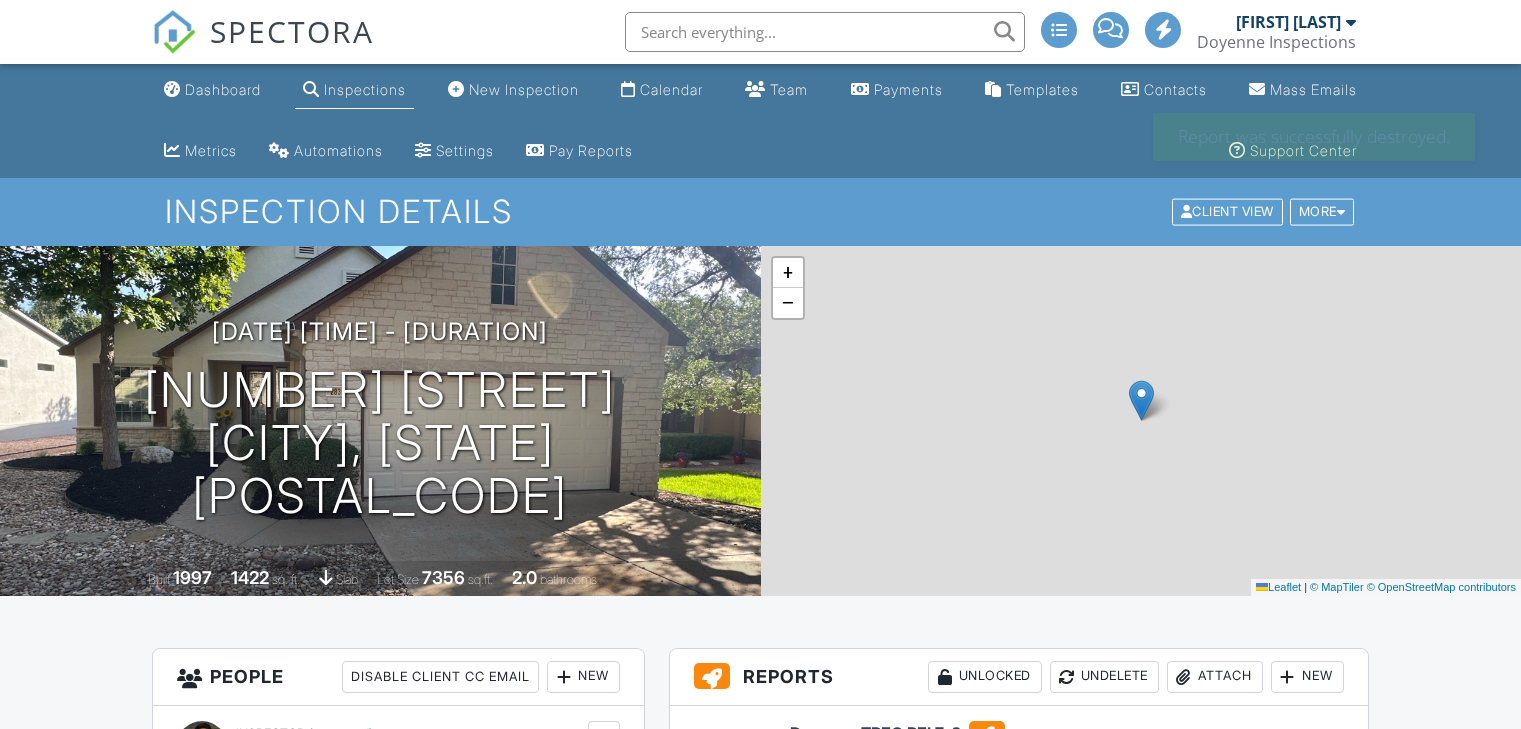 scroll, scrollTop: 0, scrollLeft: 0, axis: both 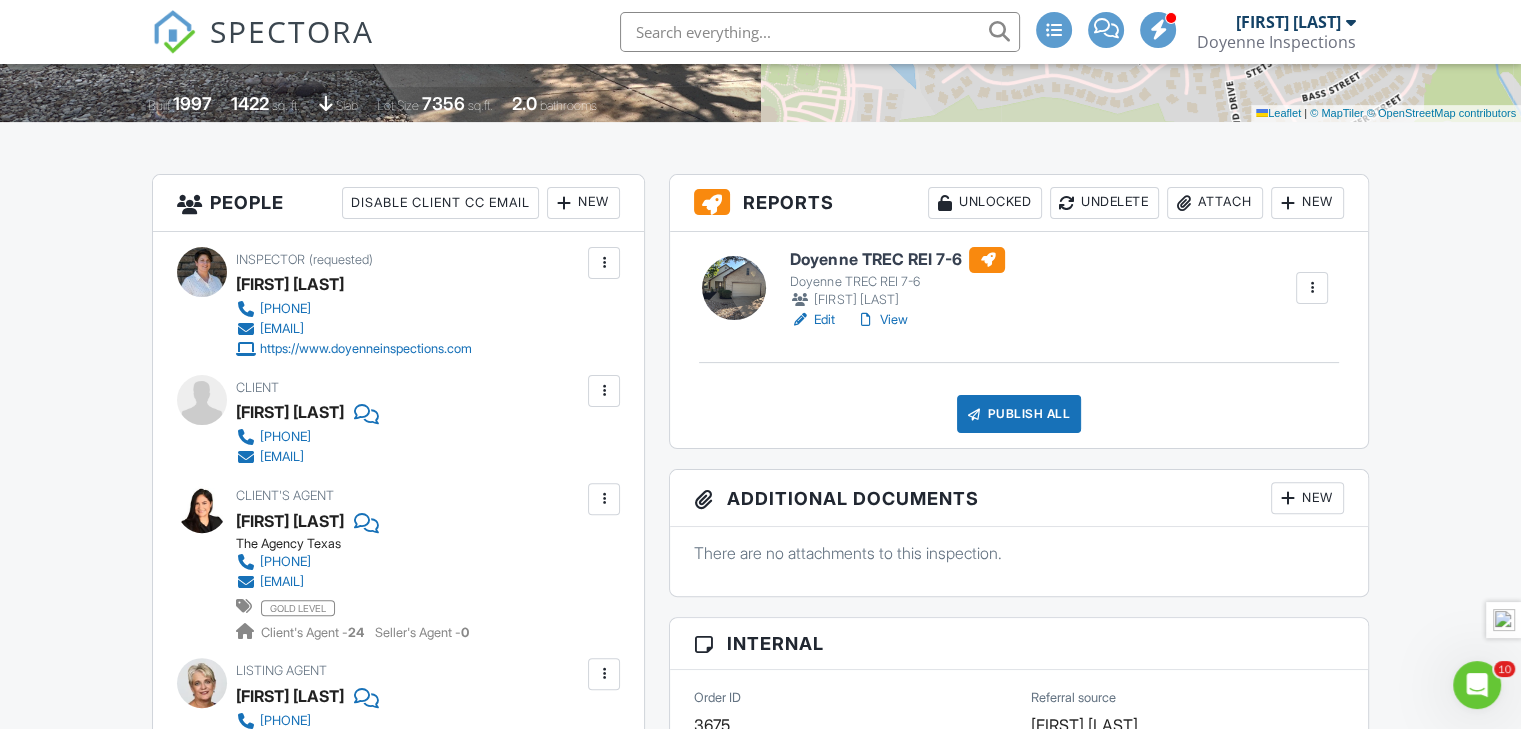 click on "Attach" at bounding box center (1215, 203) 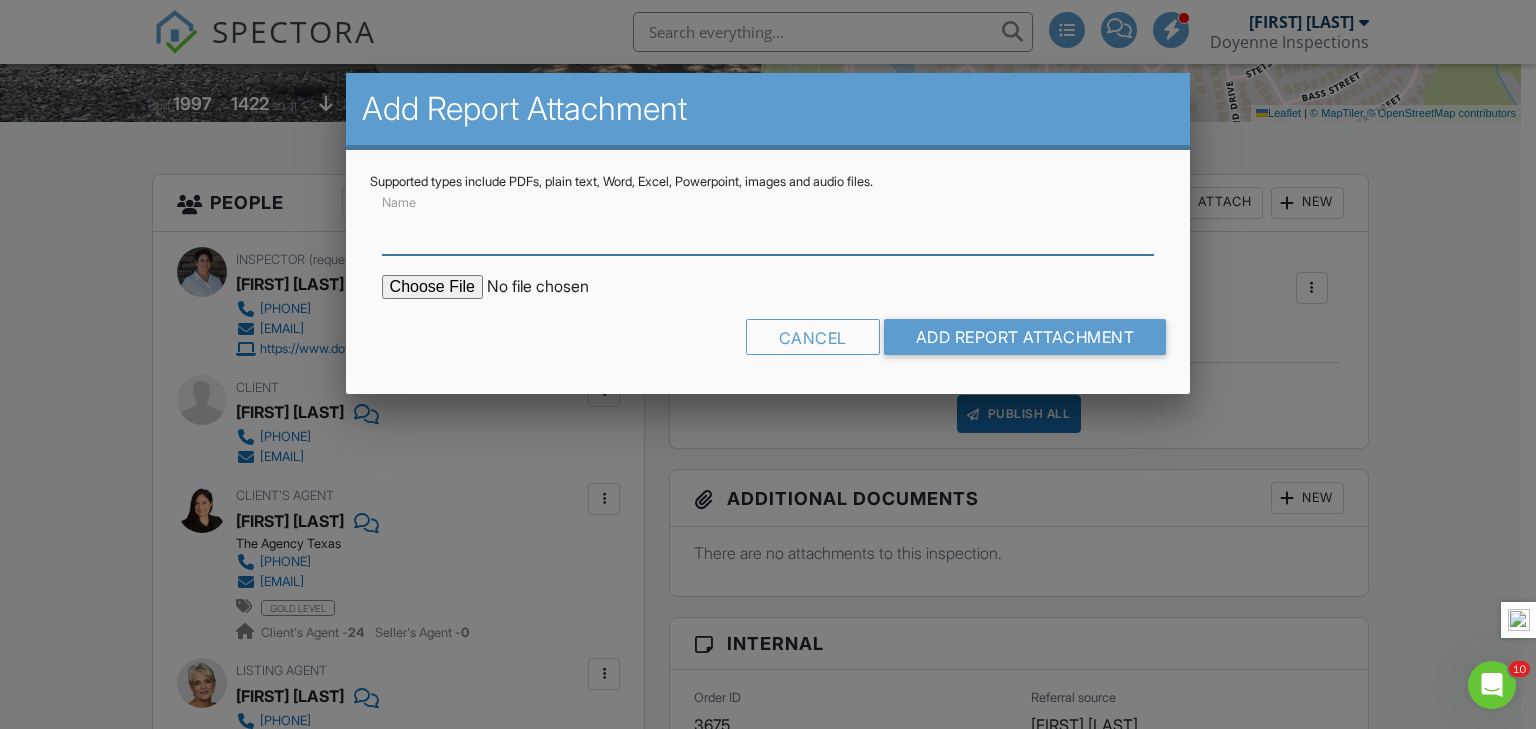 click on "Name" at bounding box center (768, 230) 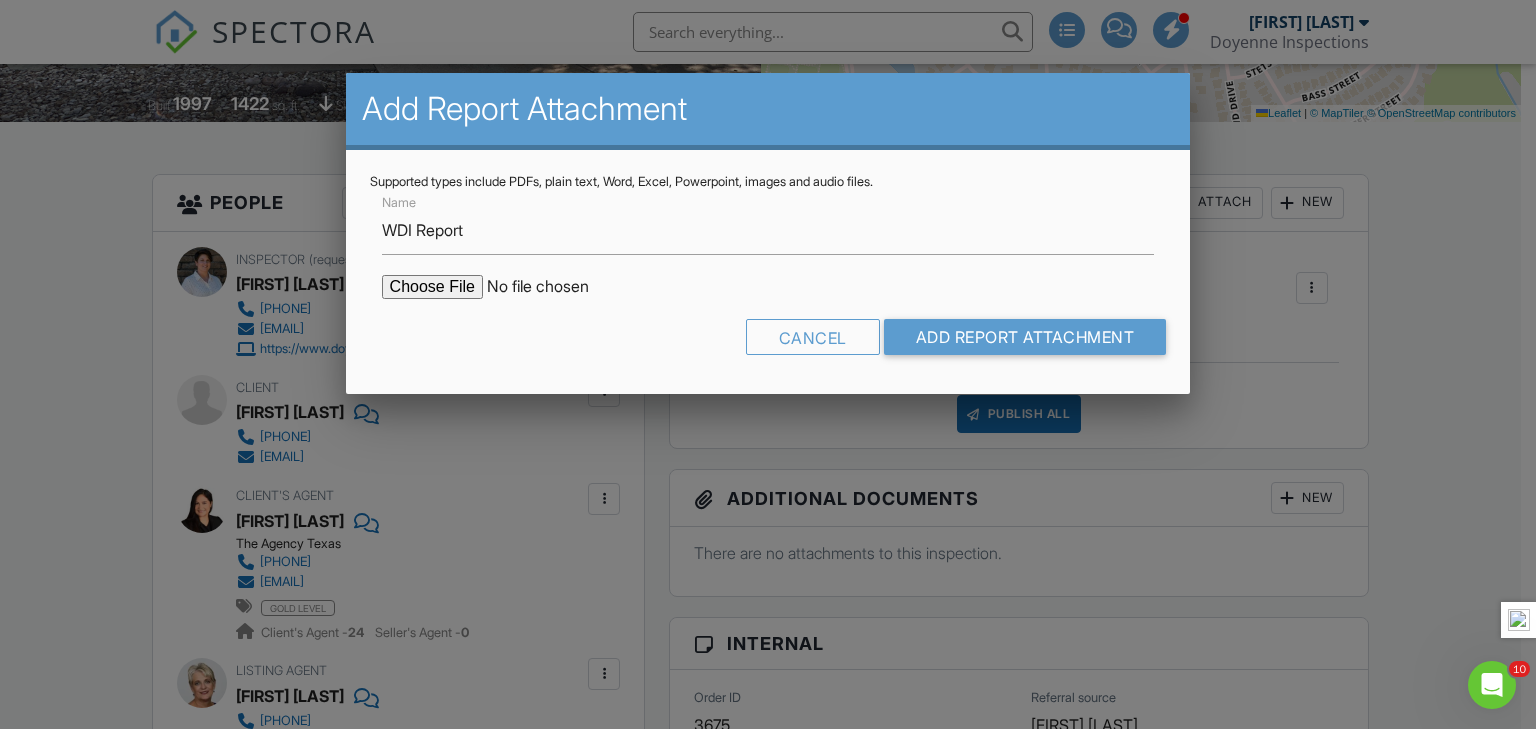 click at bounding box center (552, 287) 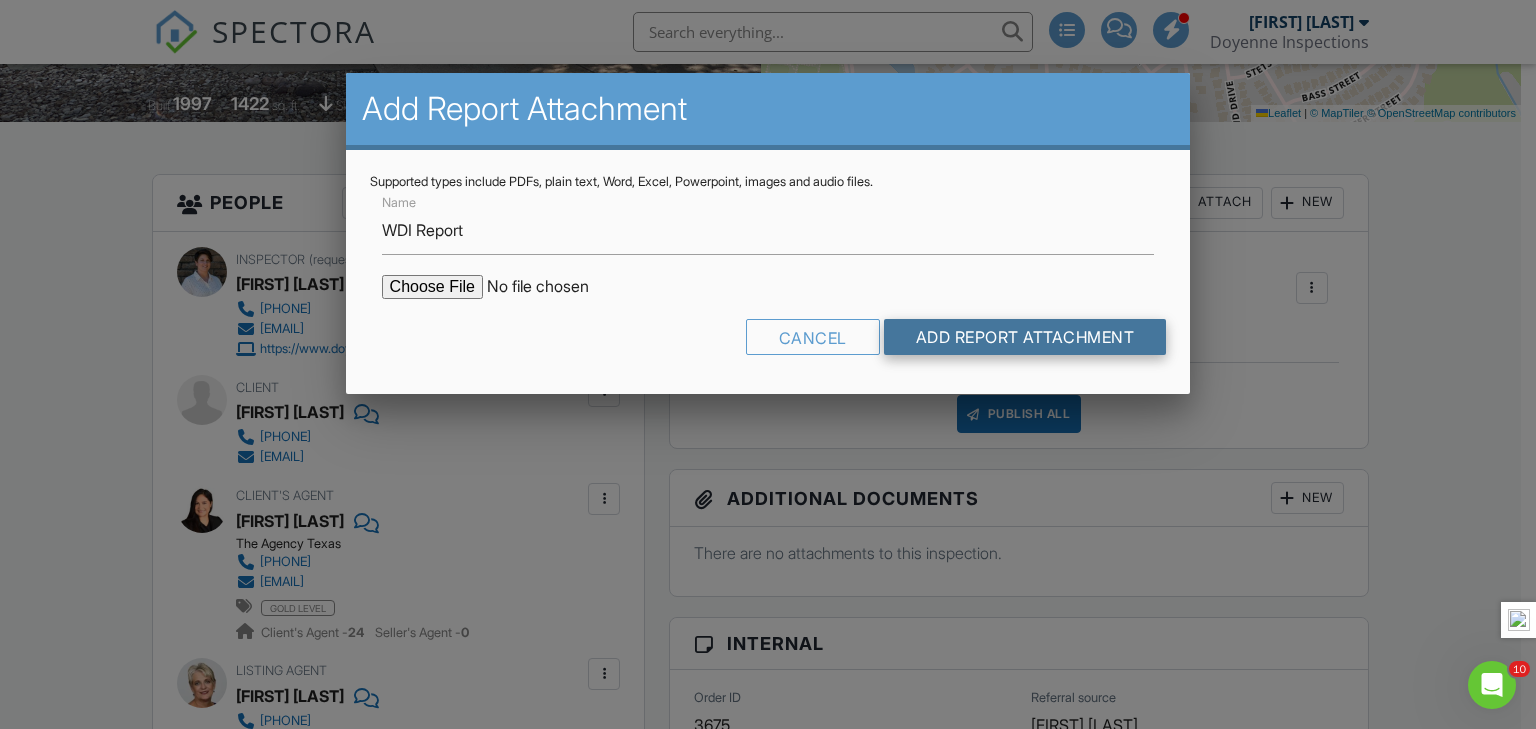 click on "Add Report Attachment" at bounding box center [1025, 337] 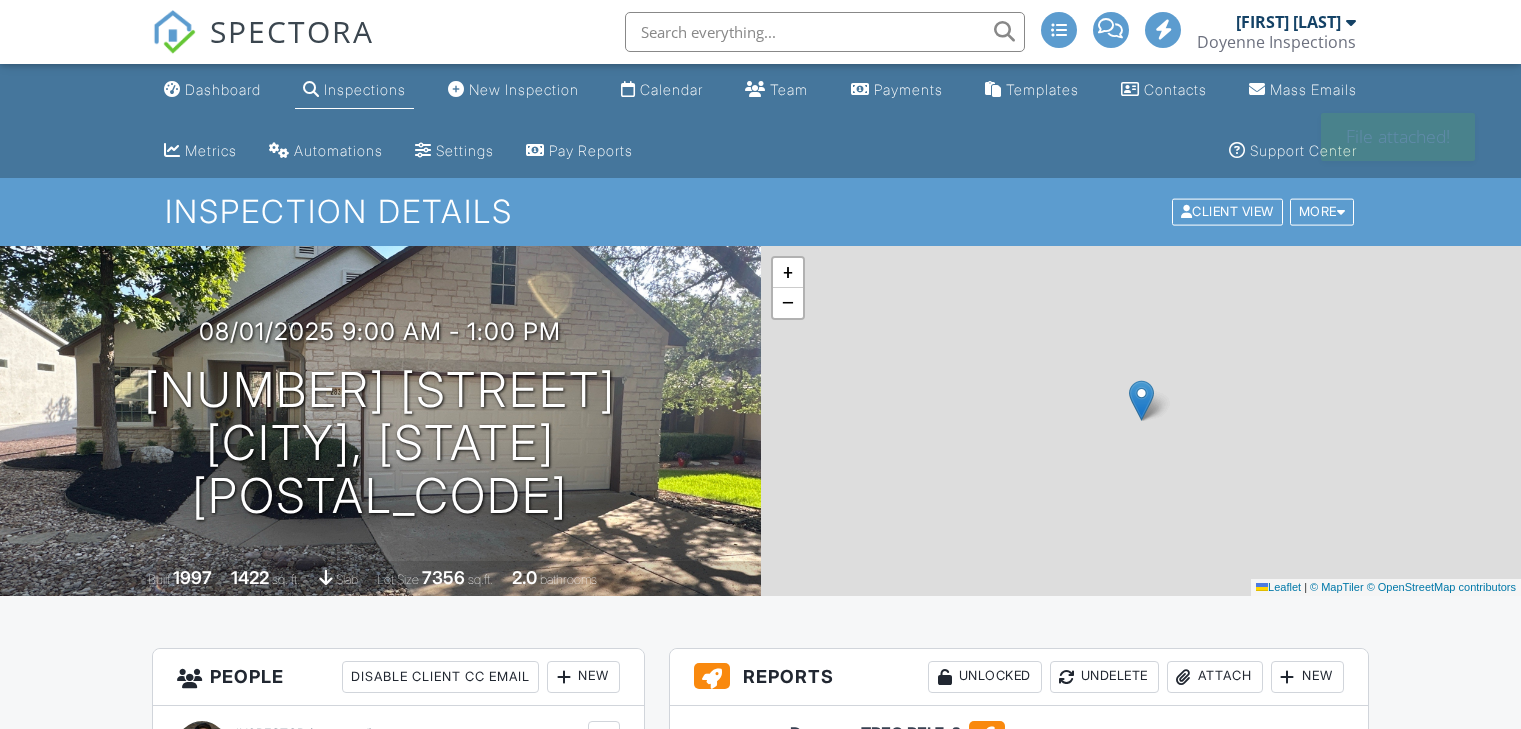 scroll, scrollTop: 0, scrollLeft: 0, axis: both 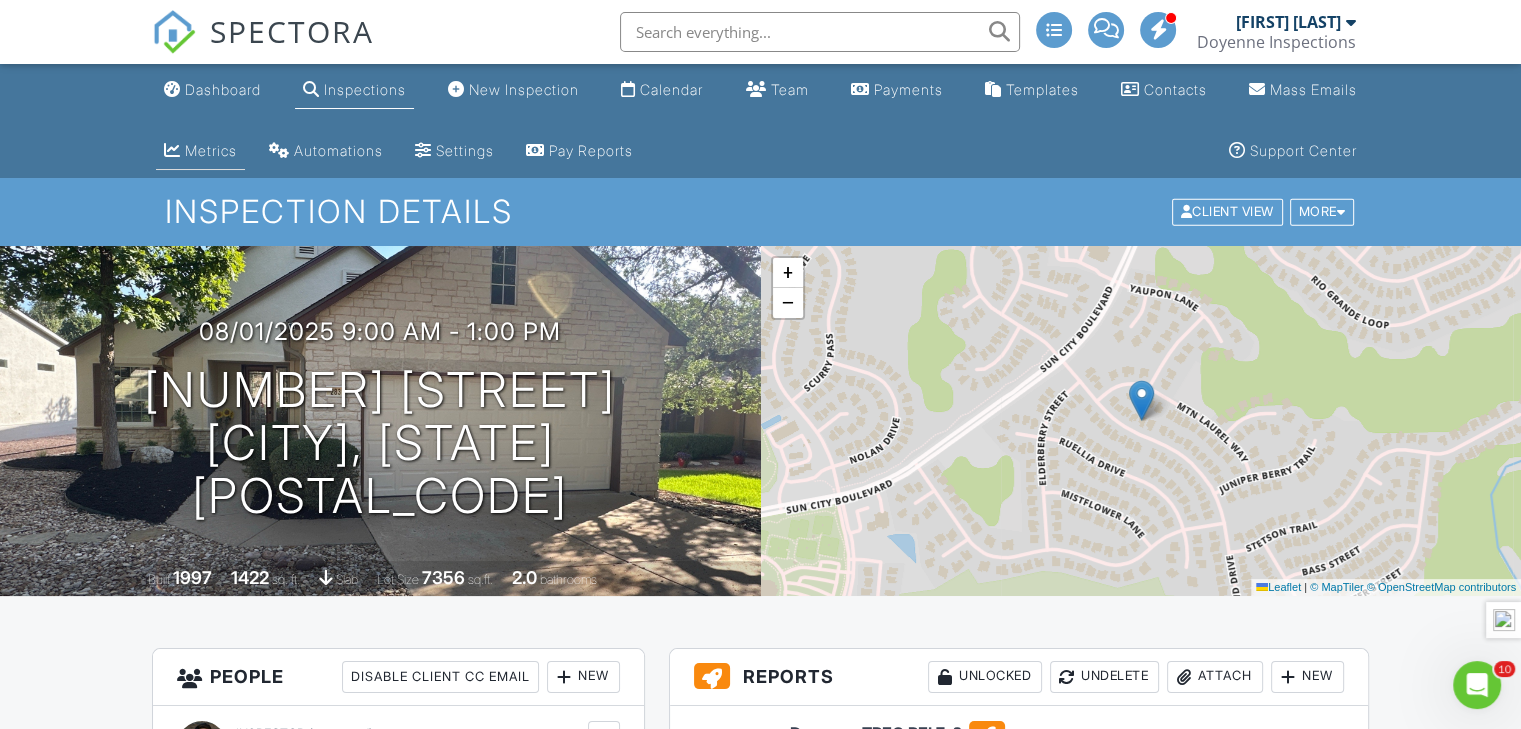 click on "Metrics" at bounding box center [211, 150] 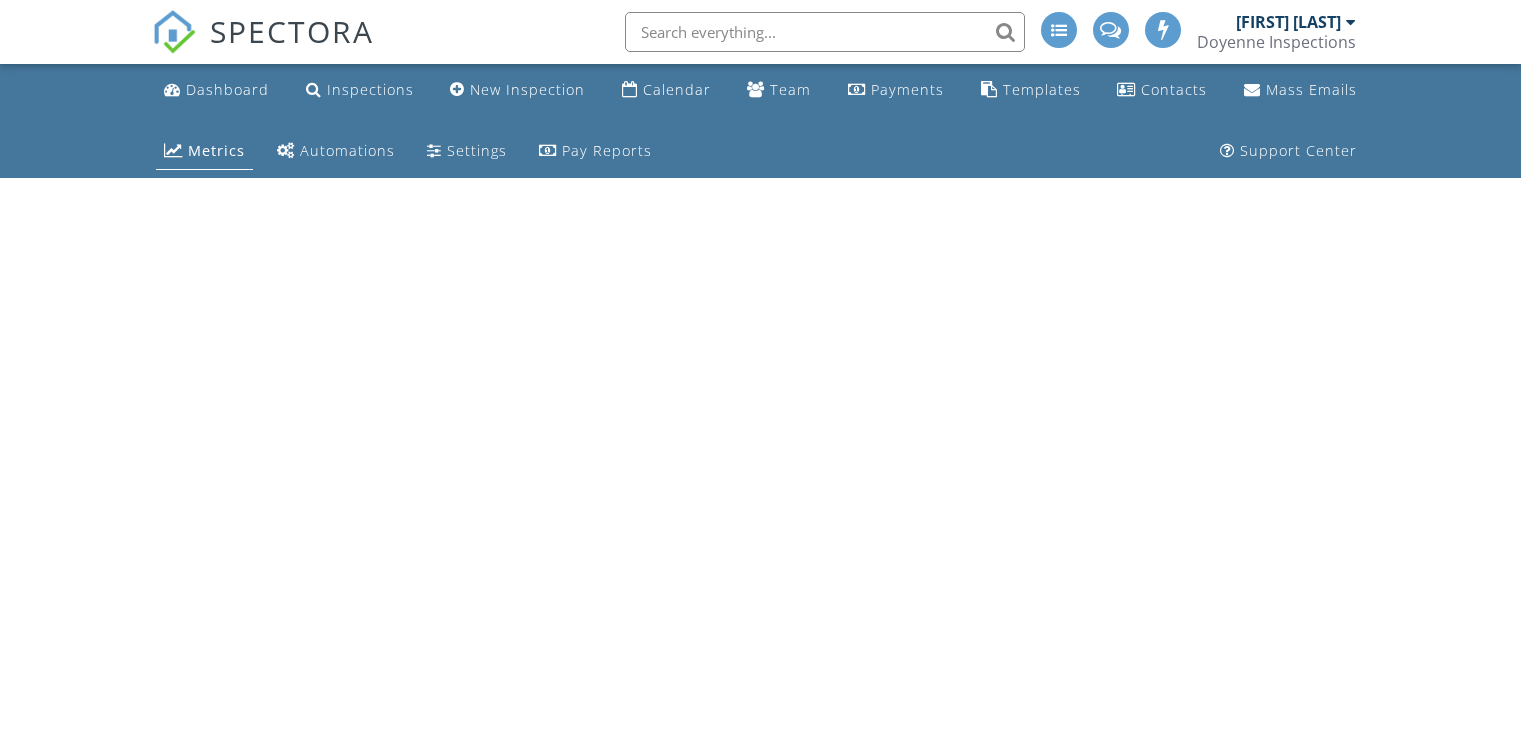 scroll, scrollTop: 0, scrollLeft: 0, axis: both 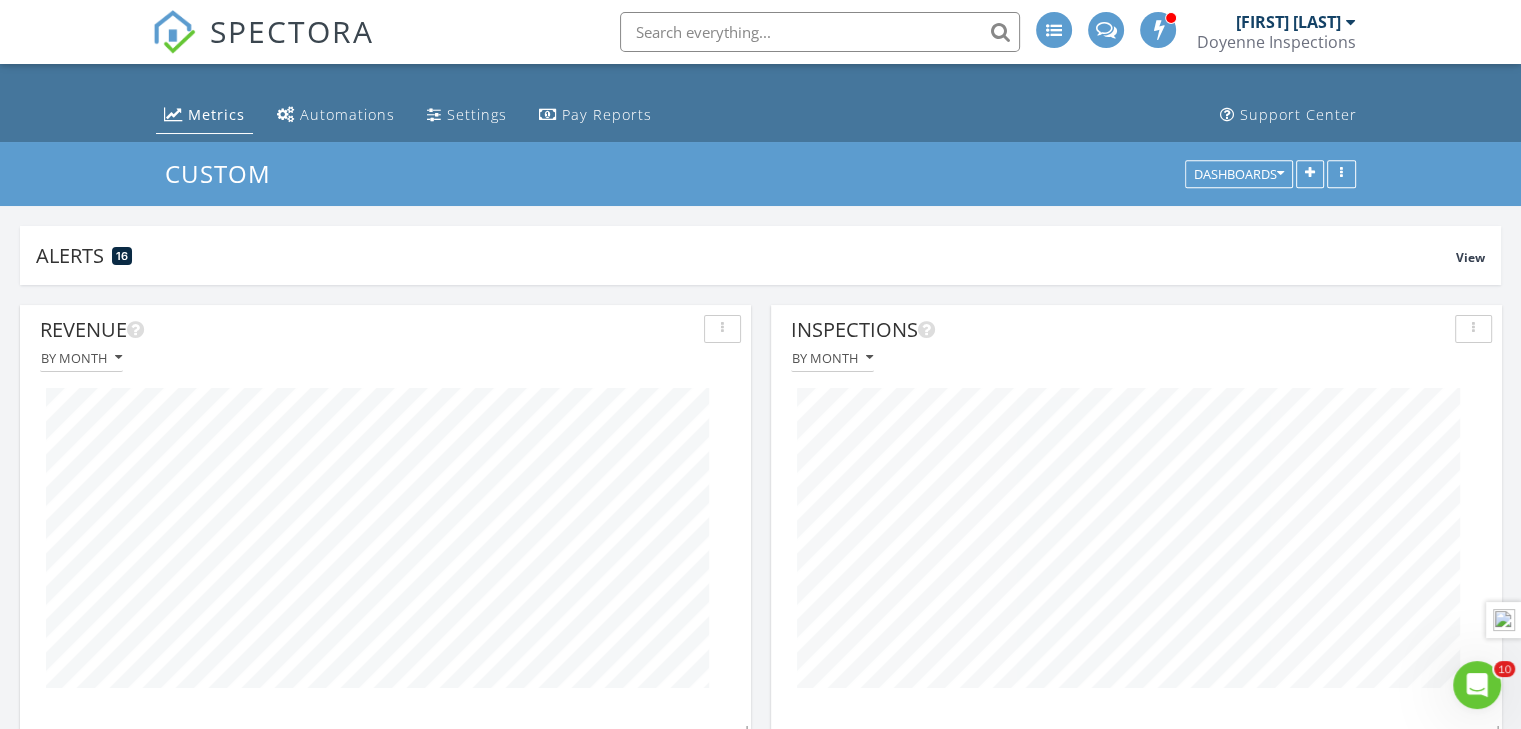 click on "Alerts
16   View
Company
Inspection
16   Learn More          No new alerts
You can view
dismissed alerts
if you need
Service Limitation
Primary inspector is unable to fulfill the following services: Residential Home Inspection (Existing Home - Not a New Build), WDI (Termite Inspection) for 900 Isaias Dr, Leander, TX 78641 address on 07/18/2025.
View
Dismiss     14d   Service Limitation
Primary inspector is unable to fulfill the following services: Travel Fee for 6602 Daugherty St, Austin, TX 78757 address on 07/17/2025.
View
Dismiss     15d   Service Limitation
Primary inspector is unable to fulfill the following services: Pool/Spa for 17112 Crescent Heights Trail, Austin, TX 78717 address on 07/16/2025.
View
Dismiss     19d   Service Limitation
View
Dismiss     20d   Service Limitation" at bounding box center [760, 2055] 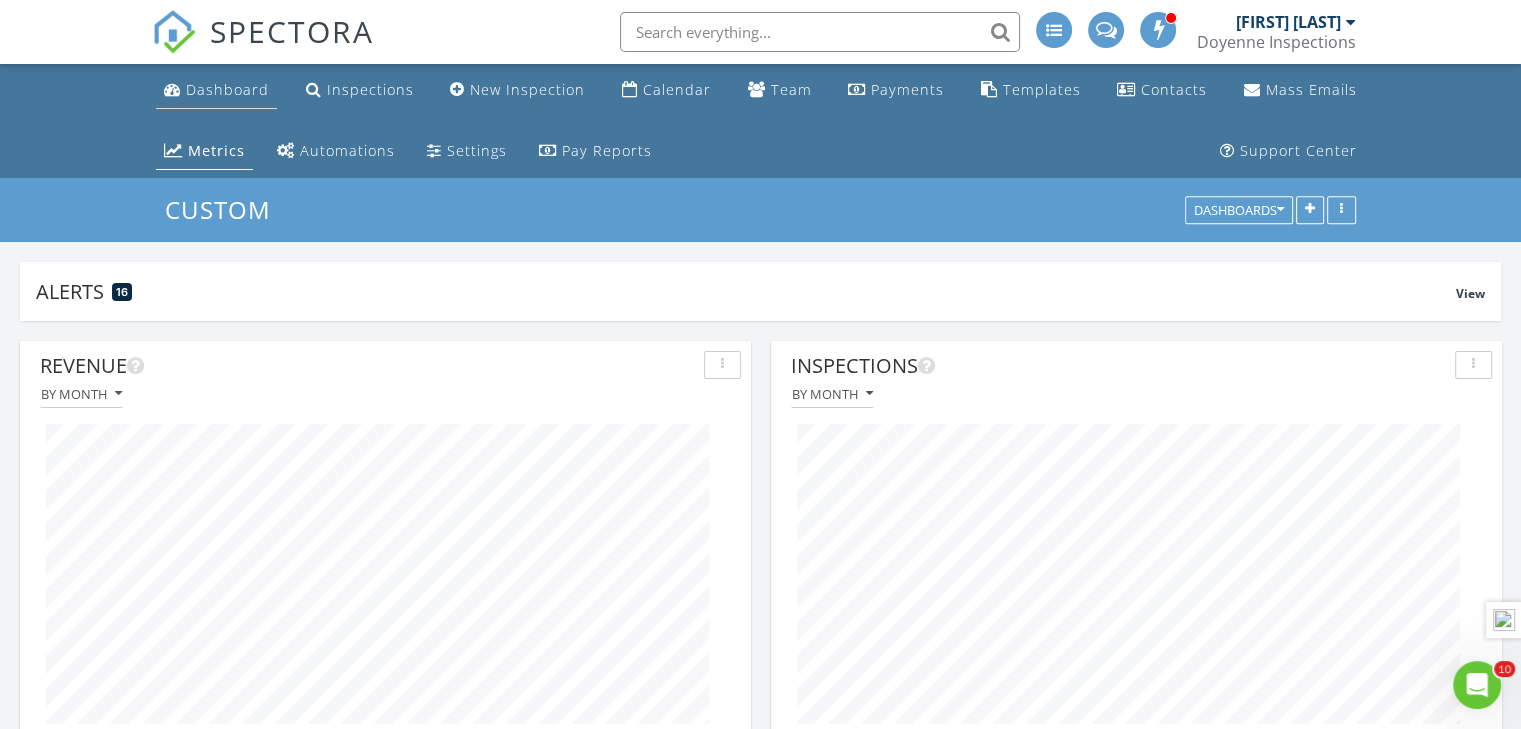 click on "Dashboard" at bounding box center (227, 89) 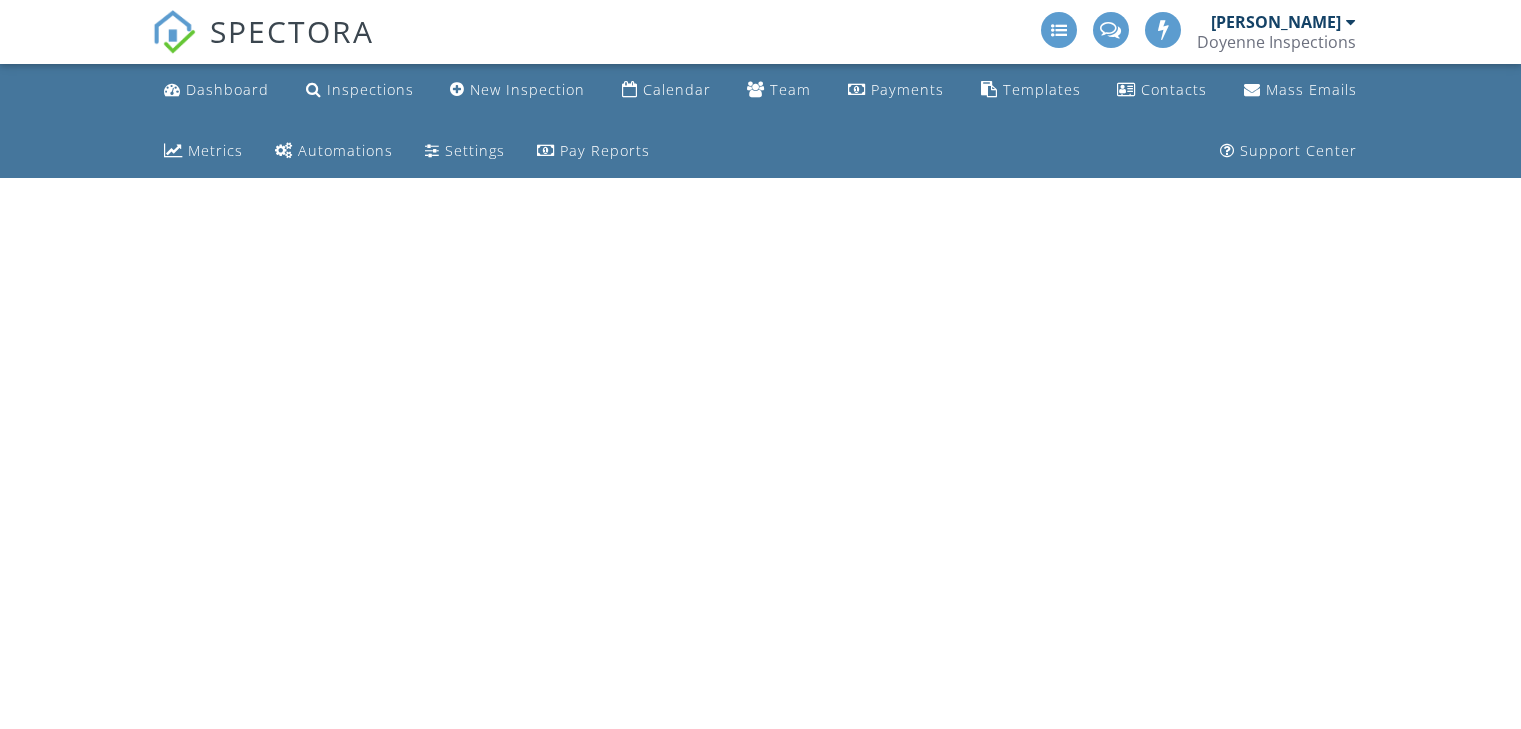 scroll, scrollTop: 0, scrollLeft: 0, axis: both 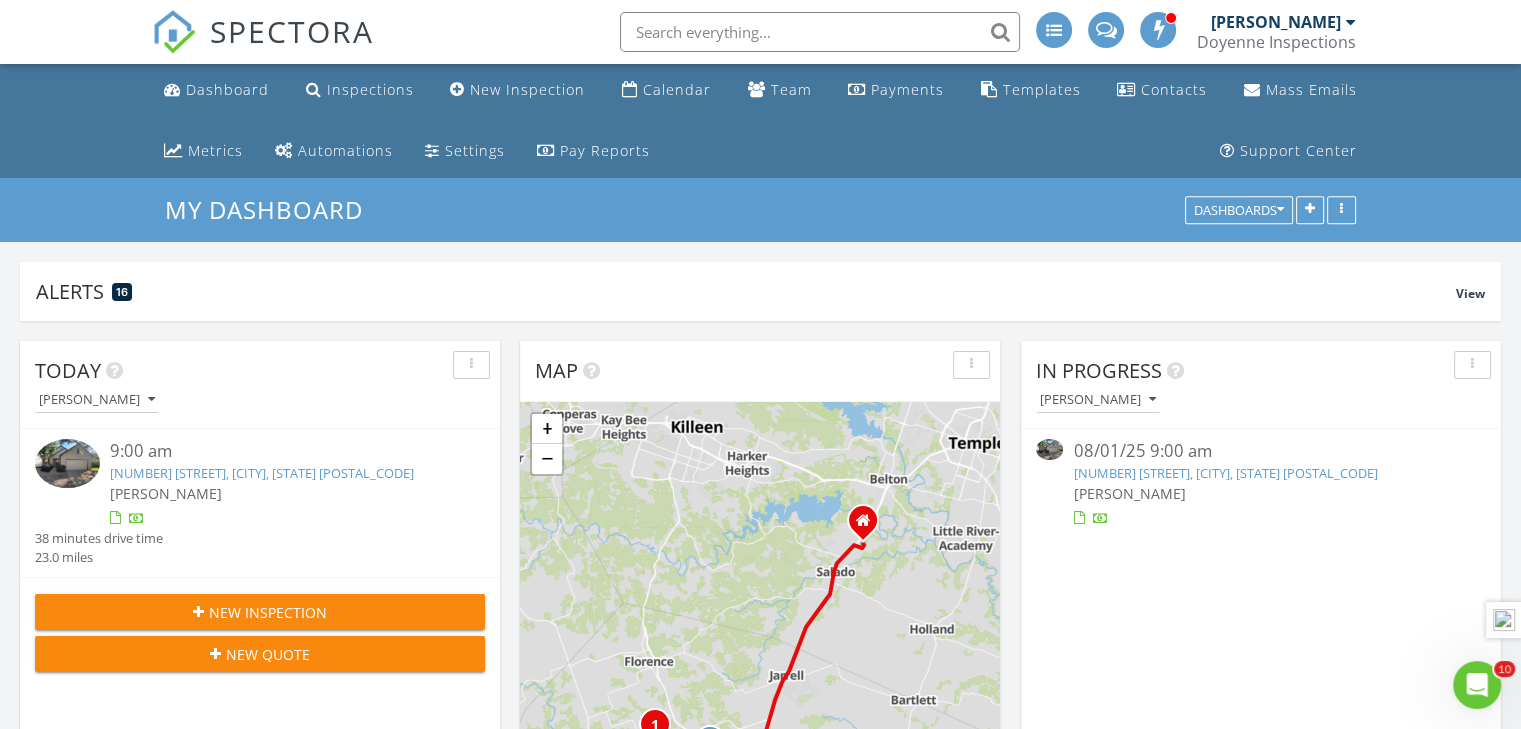 click on "[NUMBER] [STREET], [CITY], [STATE] [POSTAL_CODE]" at bounding box center (1225, 473) 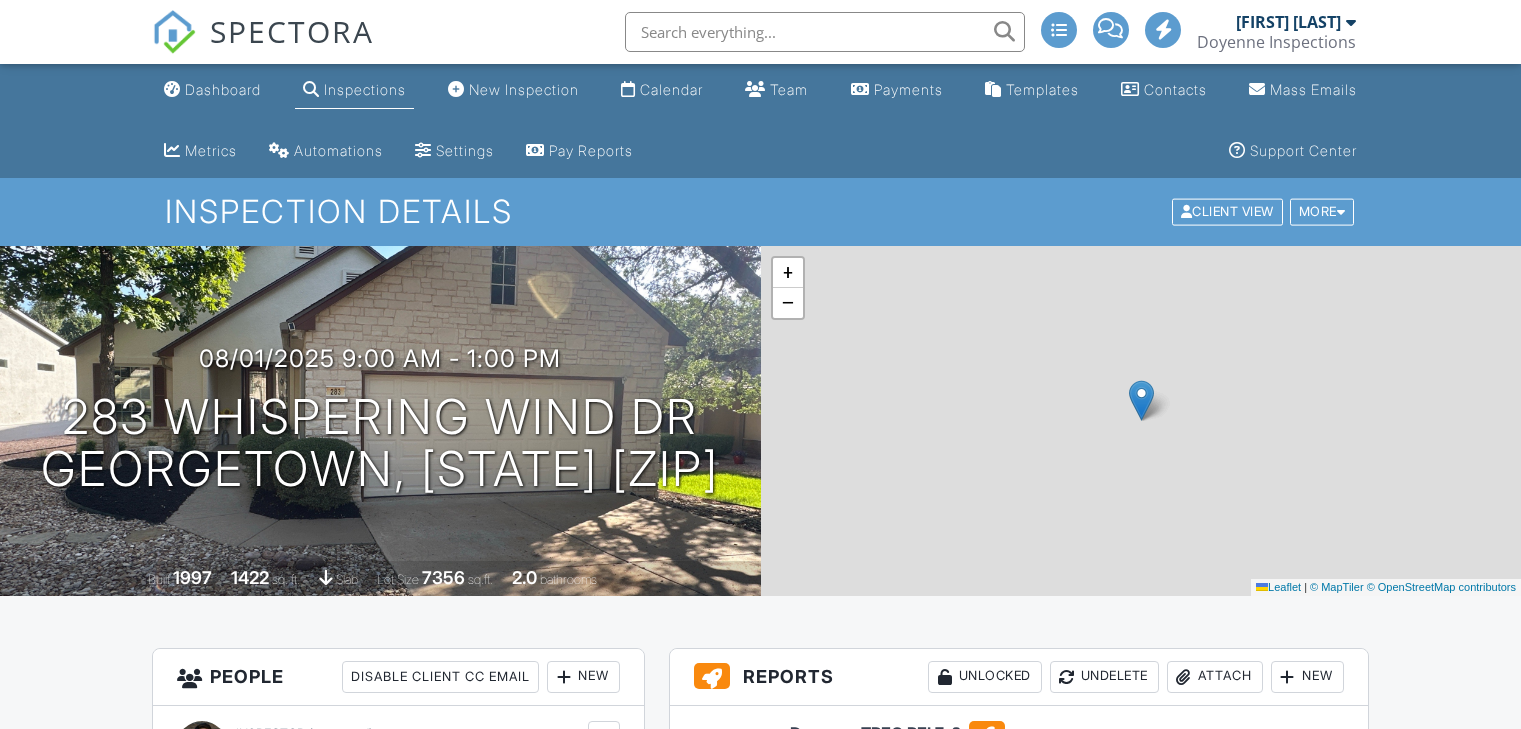 scroll, scrollTop: 0, scrollLeft: 0, axis: both 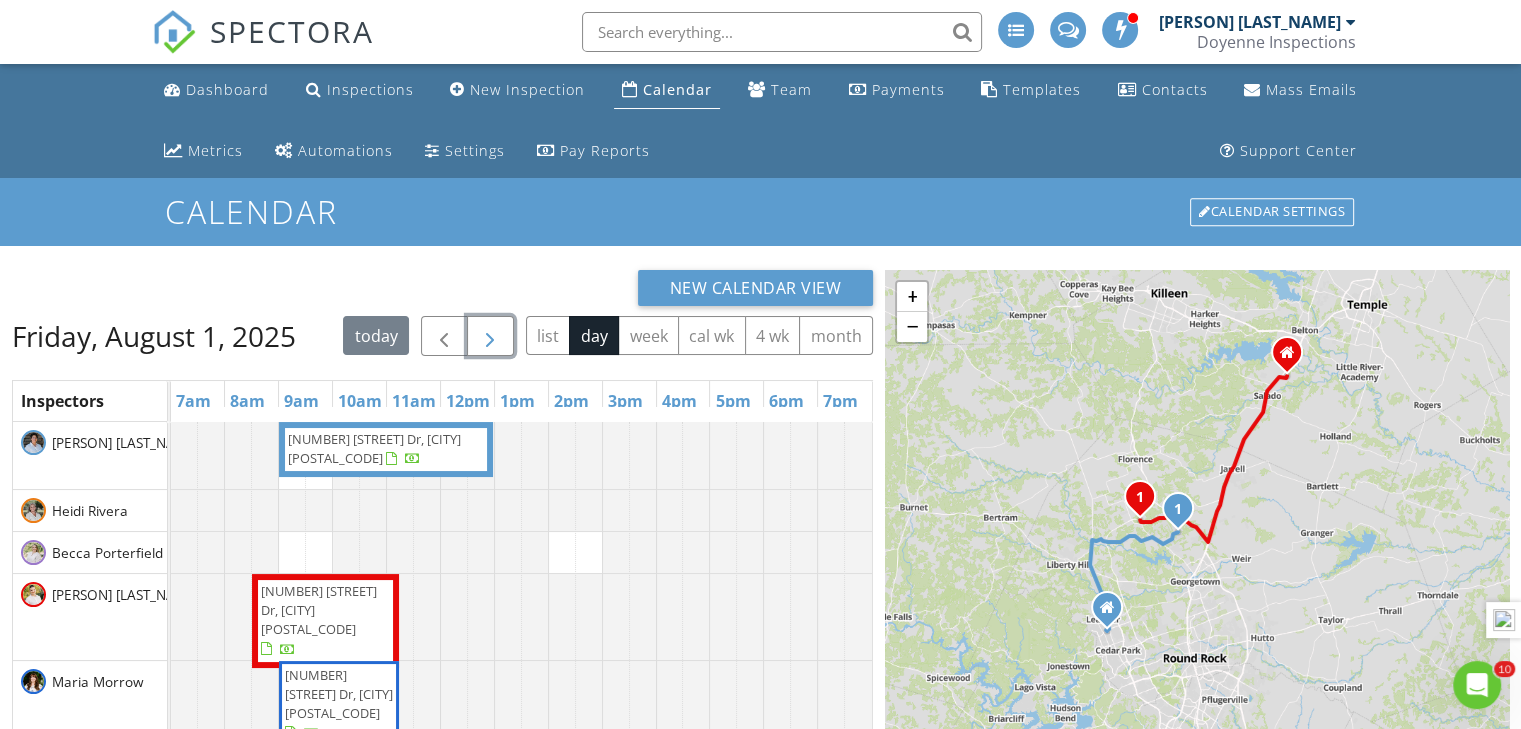 click at bounding box center (490, 337) 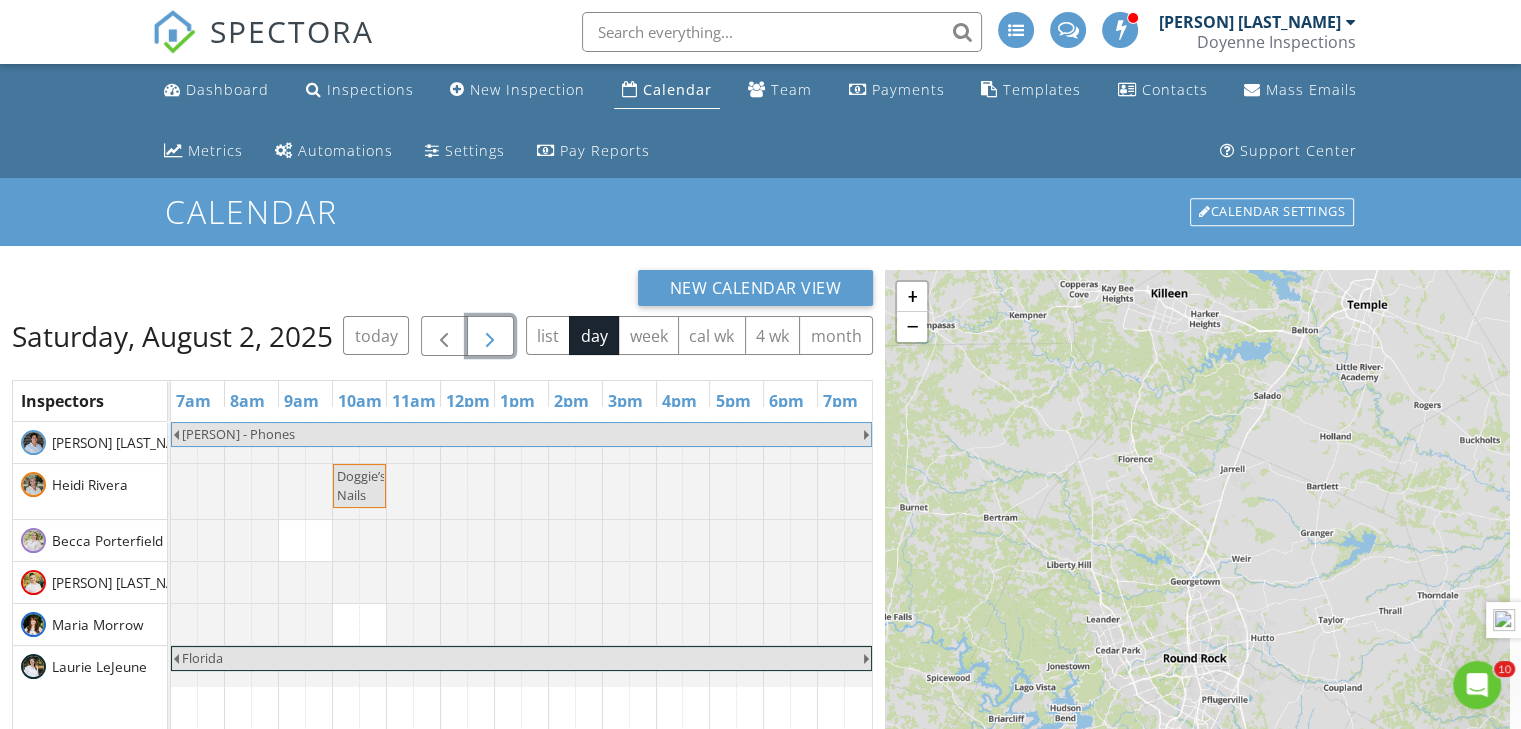 click at bounding box center (490, 337) 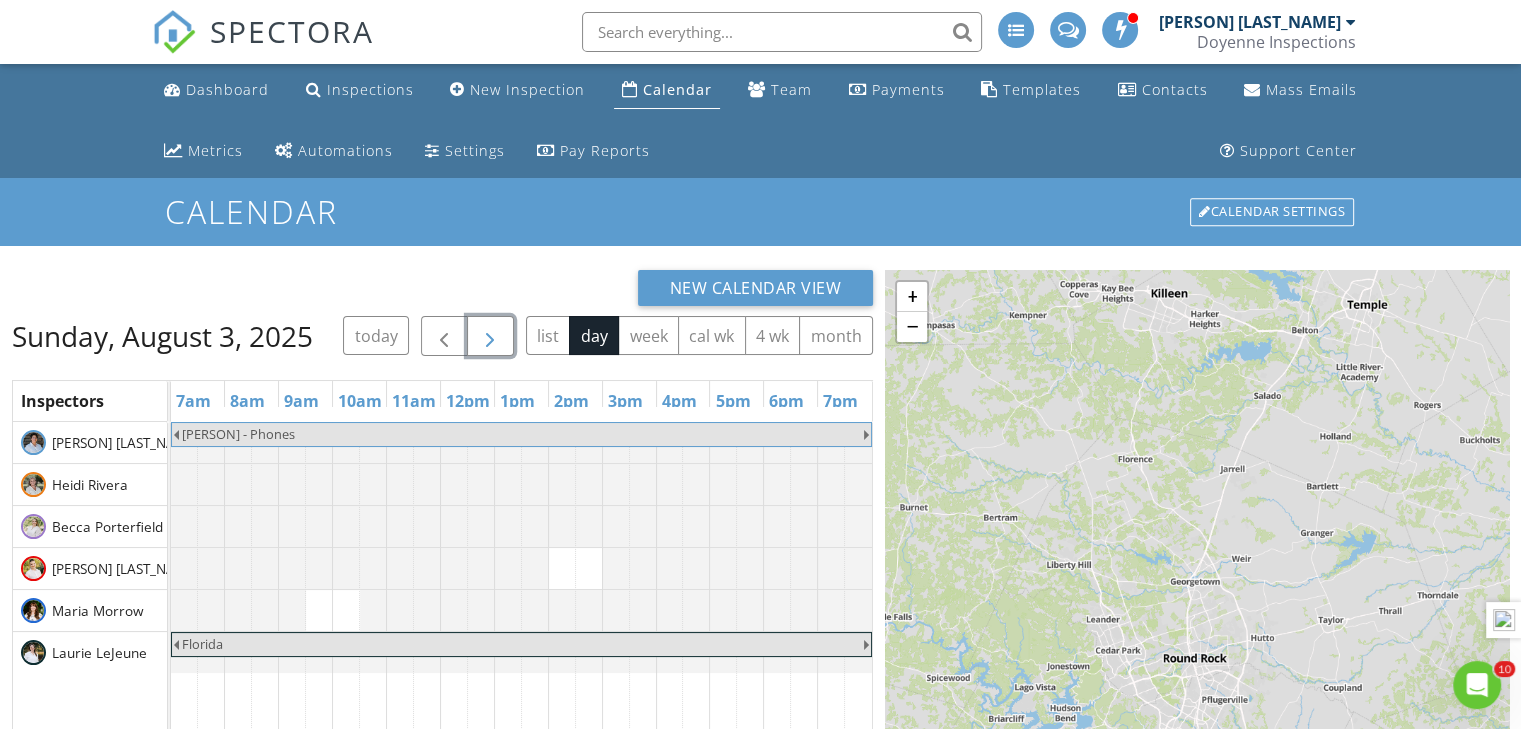 click at bounding box center [490, 337] 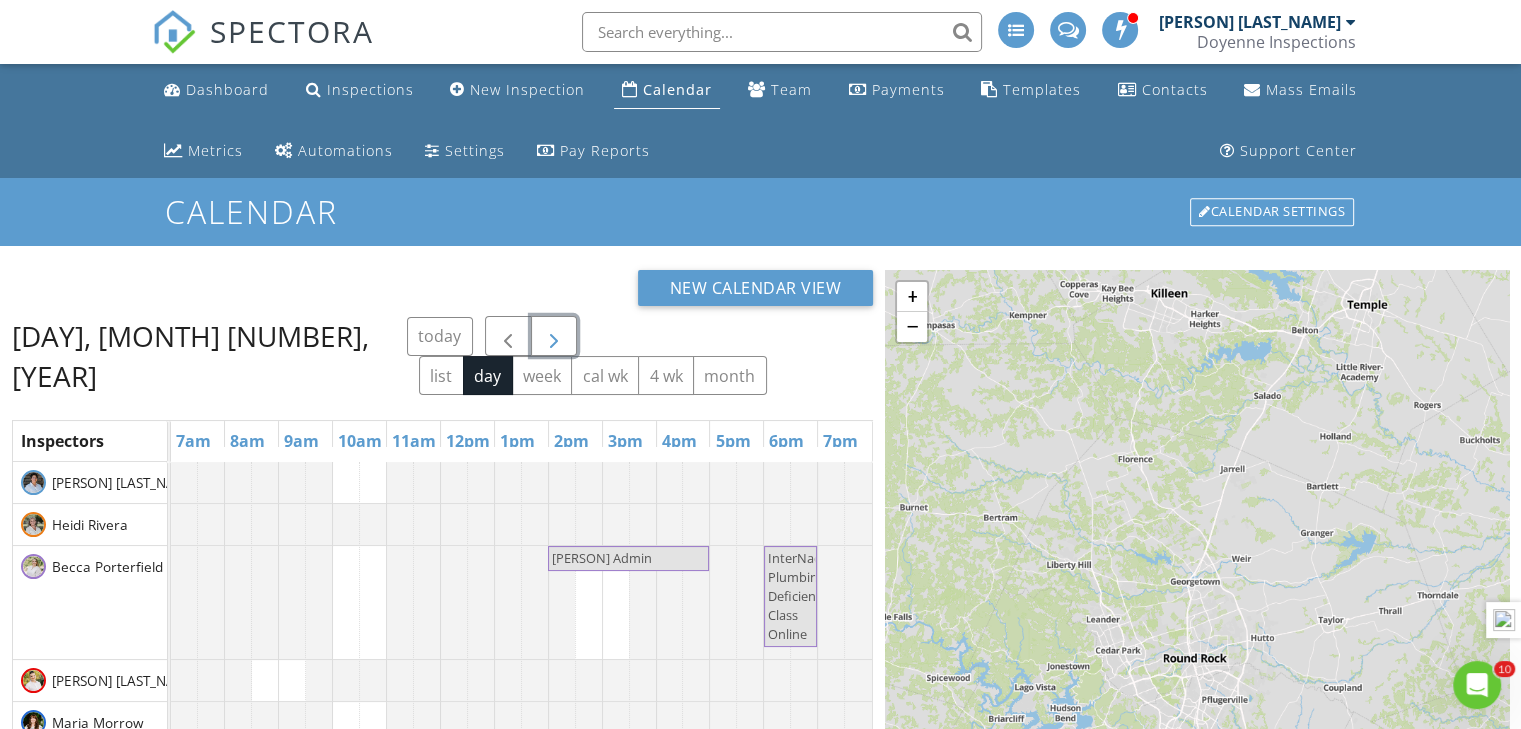 click at bounding box center [554, 337] 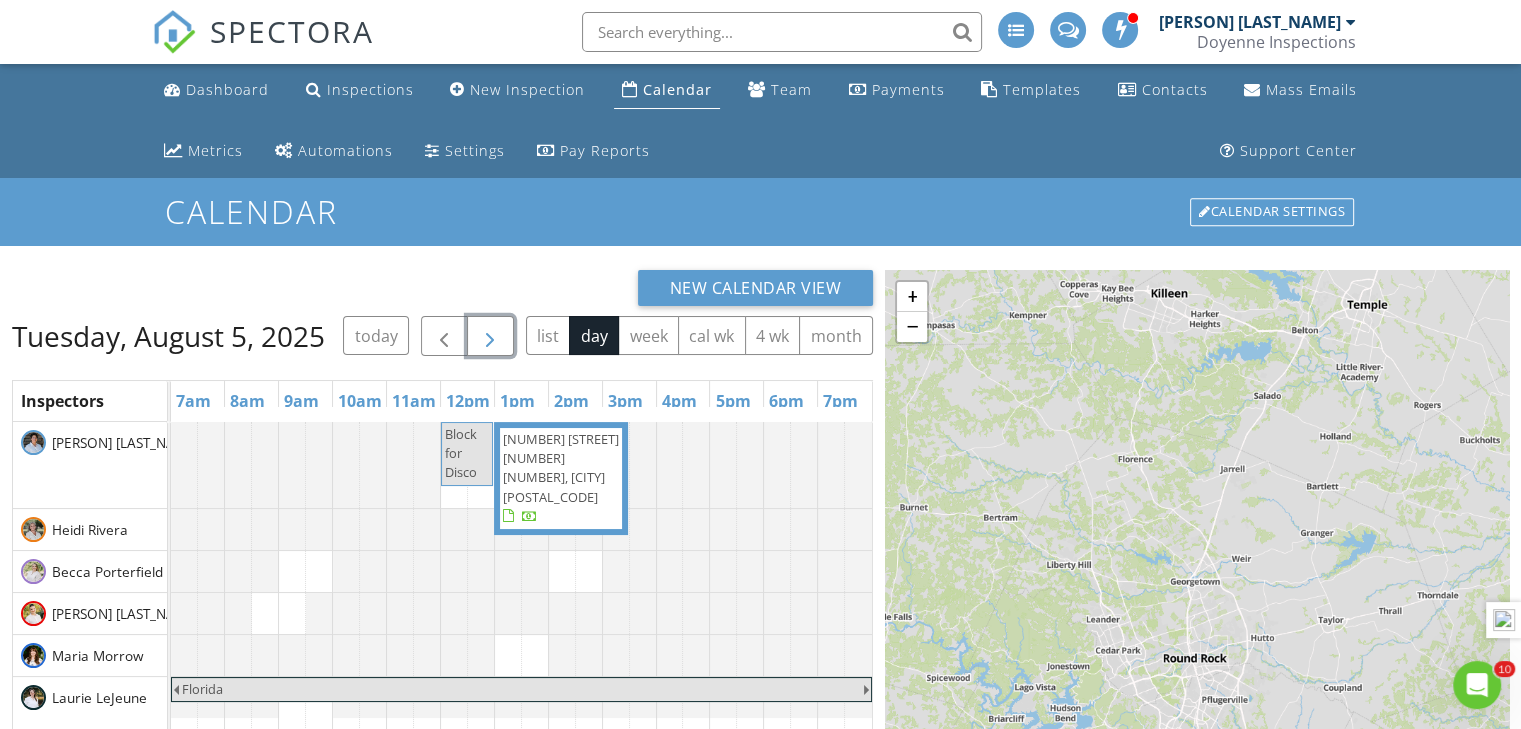 click at bounding box center (490, 337) 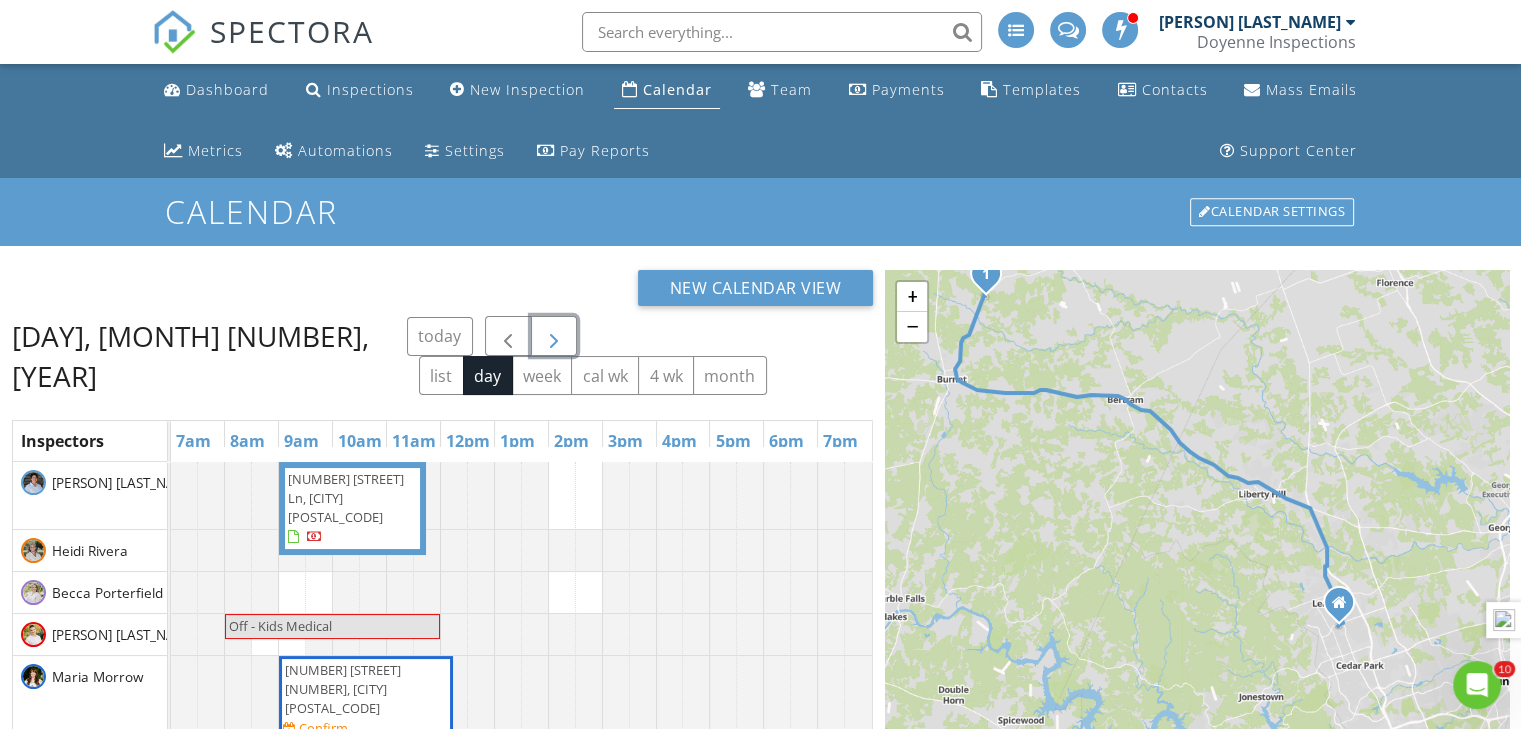 click on "128 Ethan Ln, Burnet 78611" at bounding box center [346, 498] 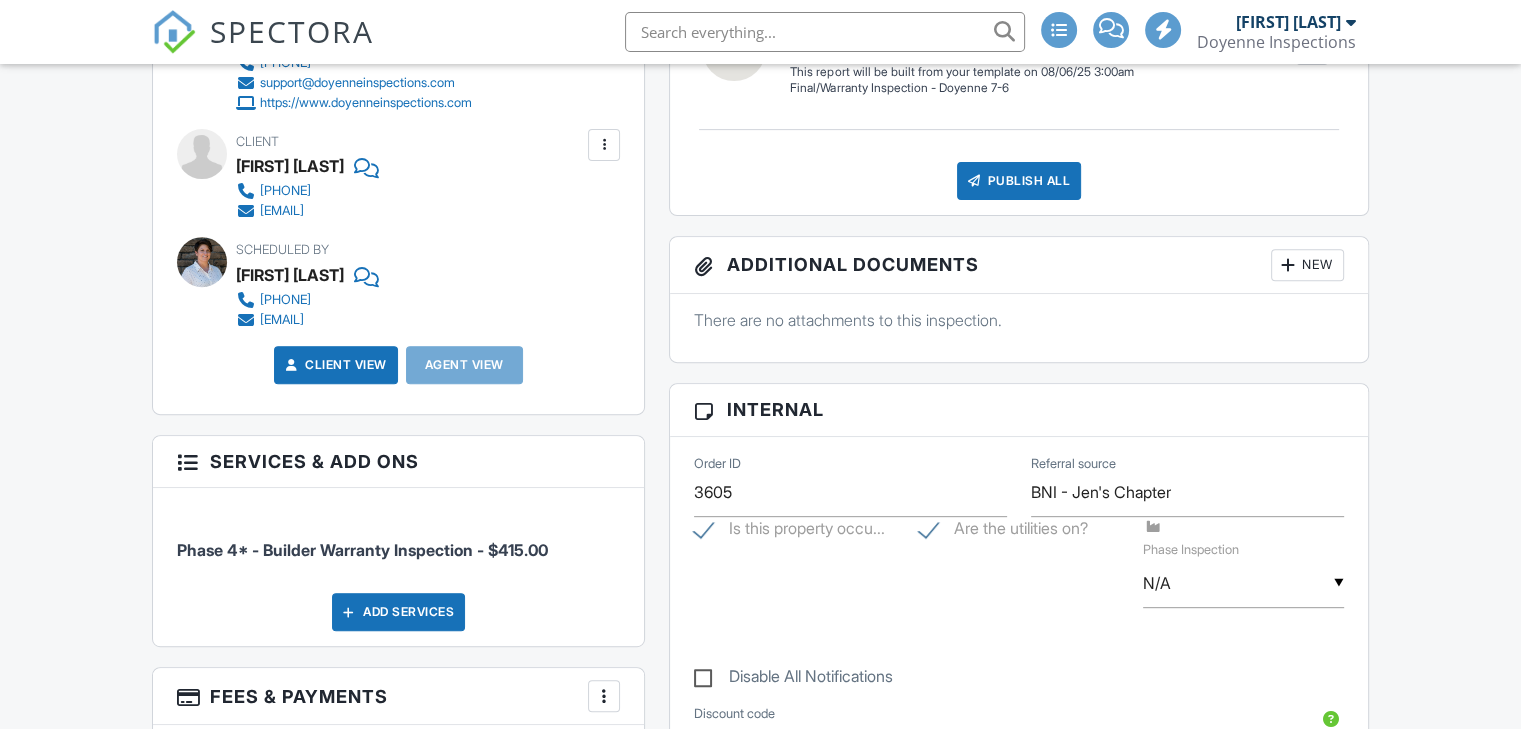 scroll, scrollTop: 0, scrollLeft: 0, axis: both 